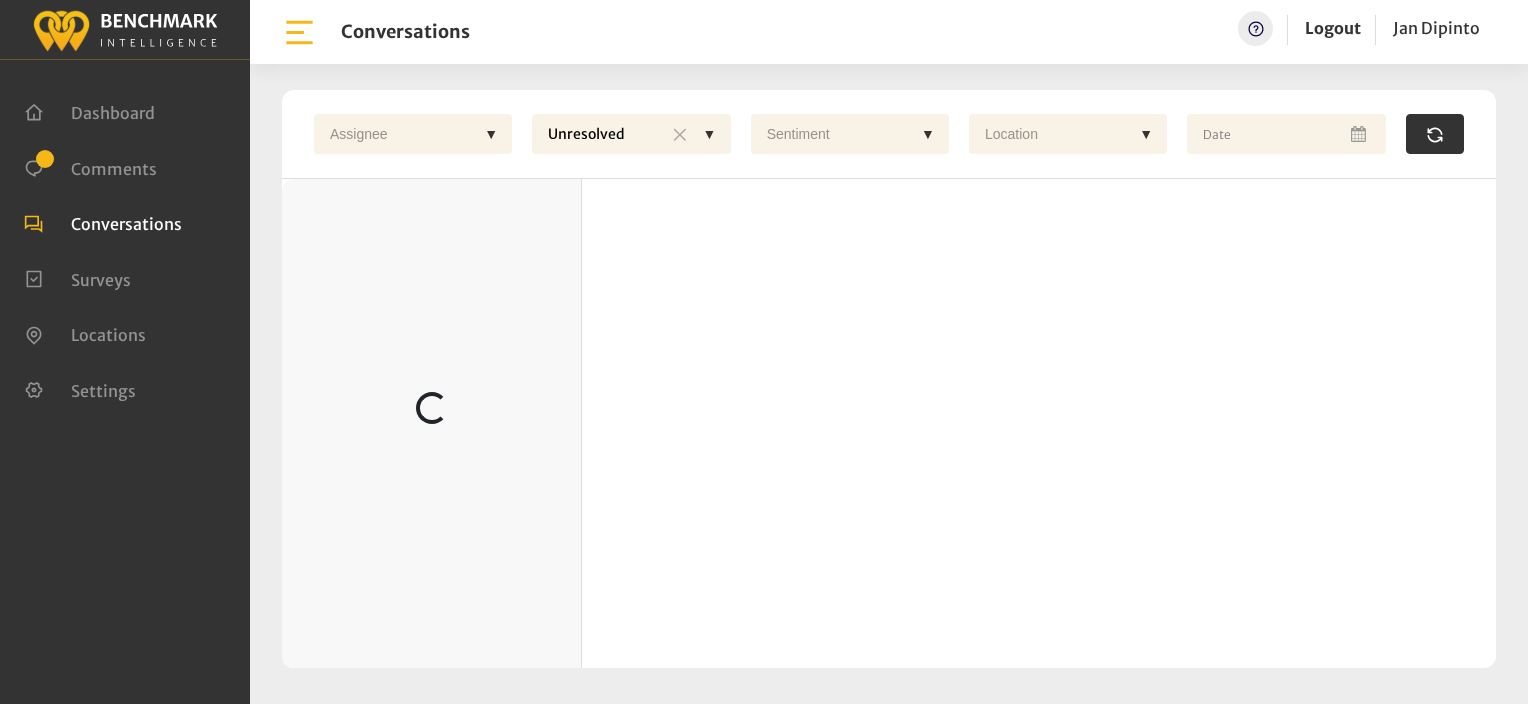 scroll, scrollTop: 0, scrollLeft: 0, axis: both 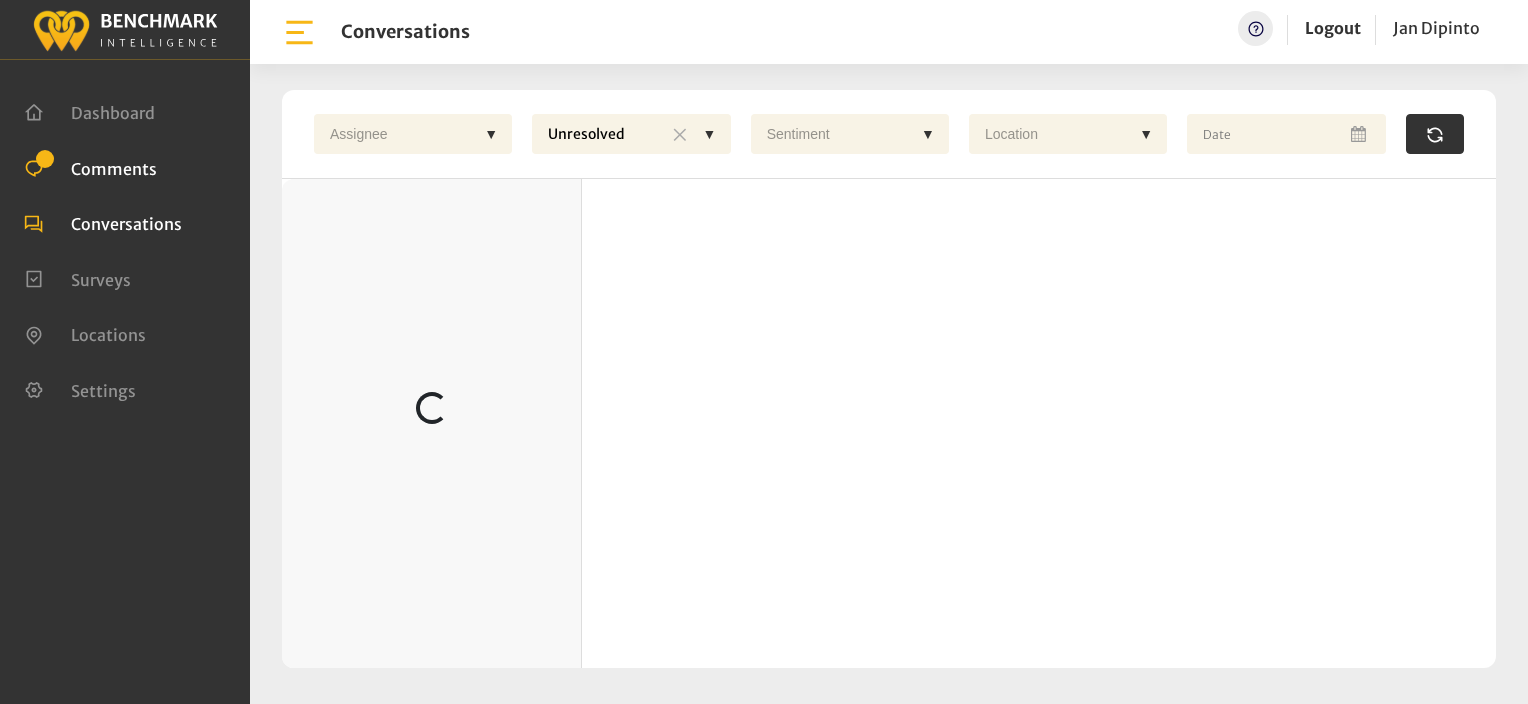 click on "Comments" 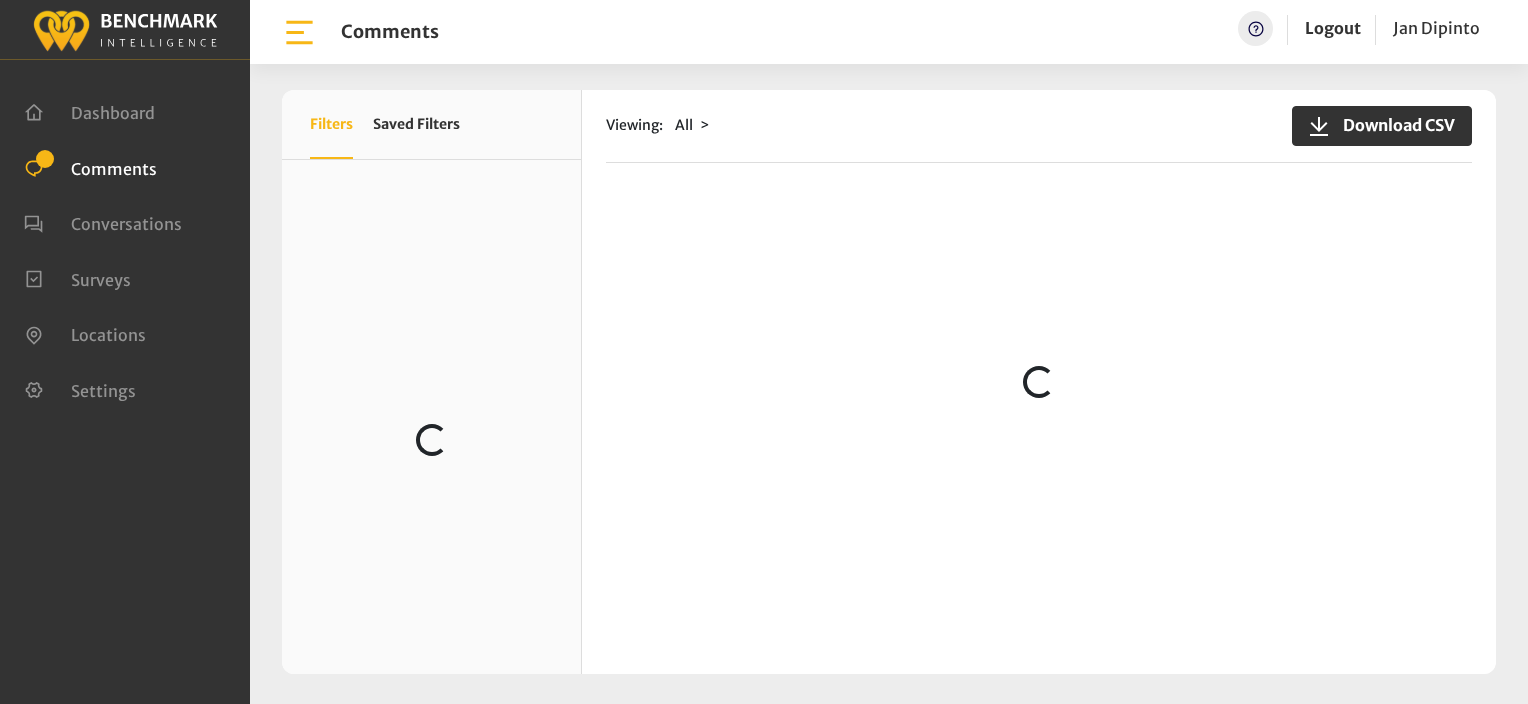 scroll, scrollTop: 0, scrollLeft: 0, axis: both 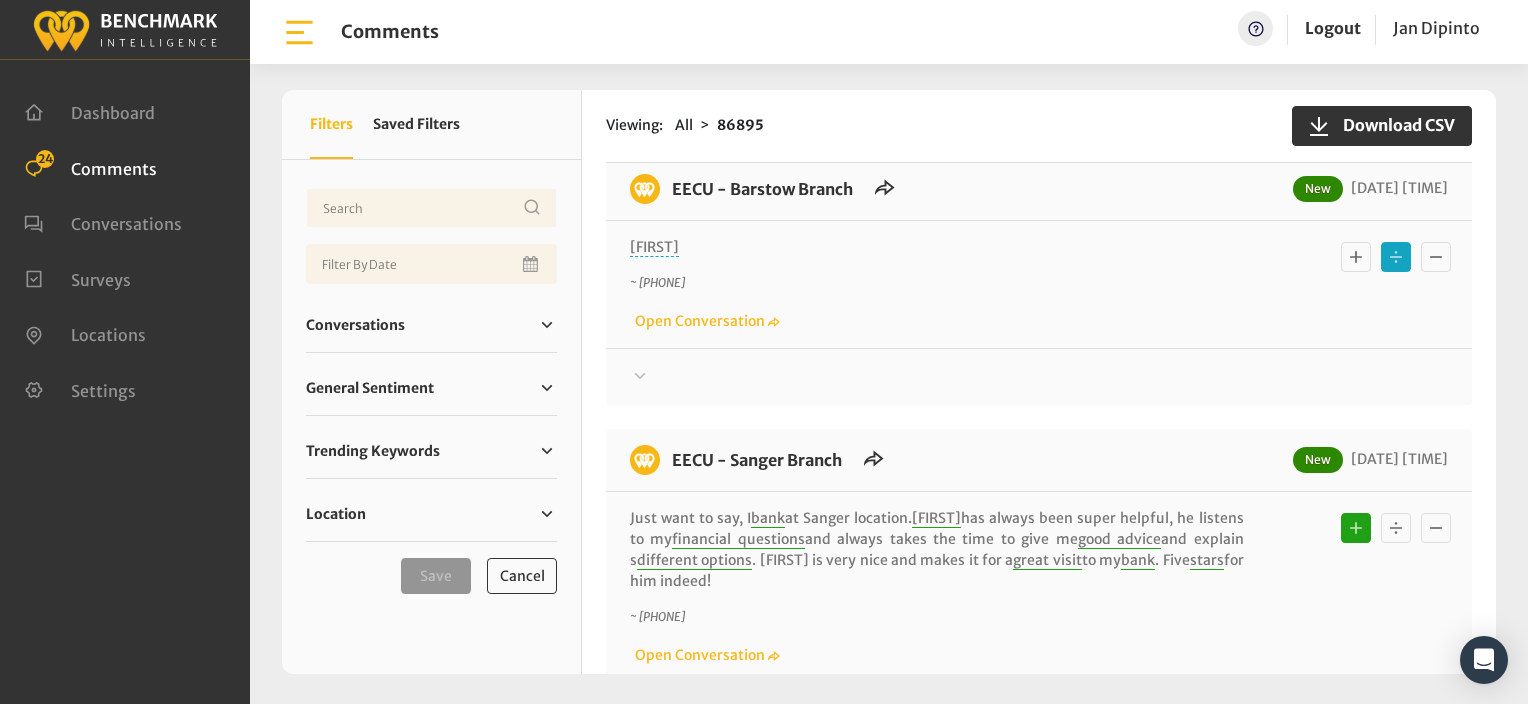 click 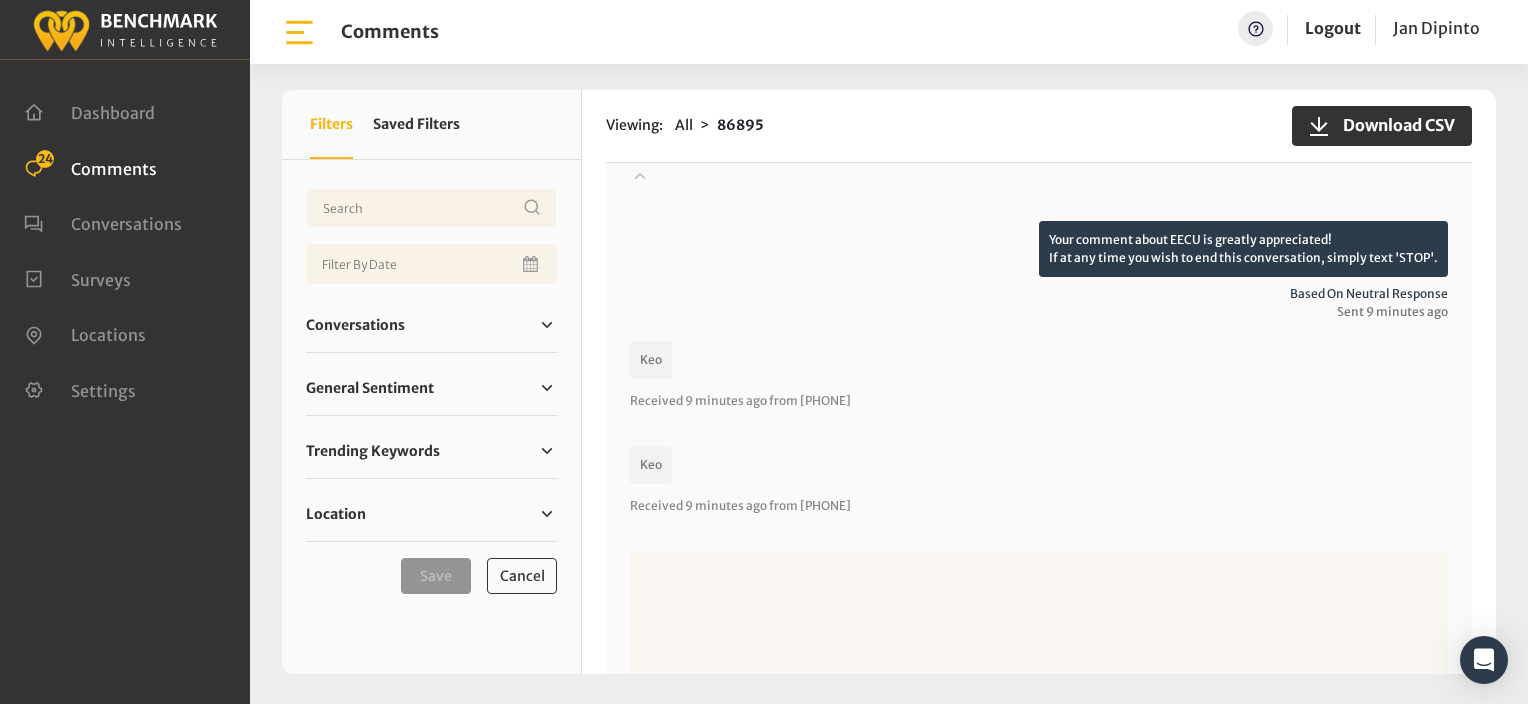 scroll, scrollTop: 300, scrollLeft: 0, axis: vertical 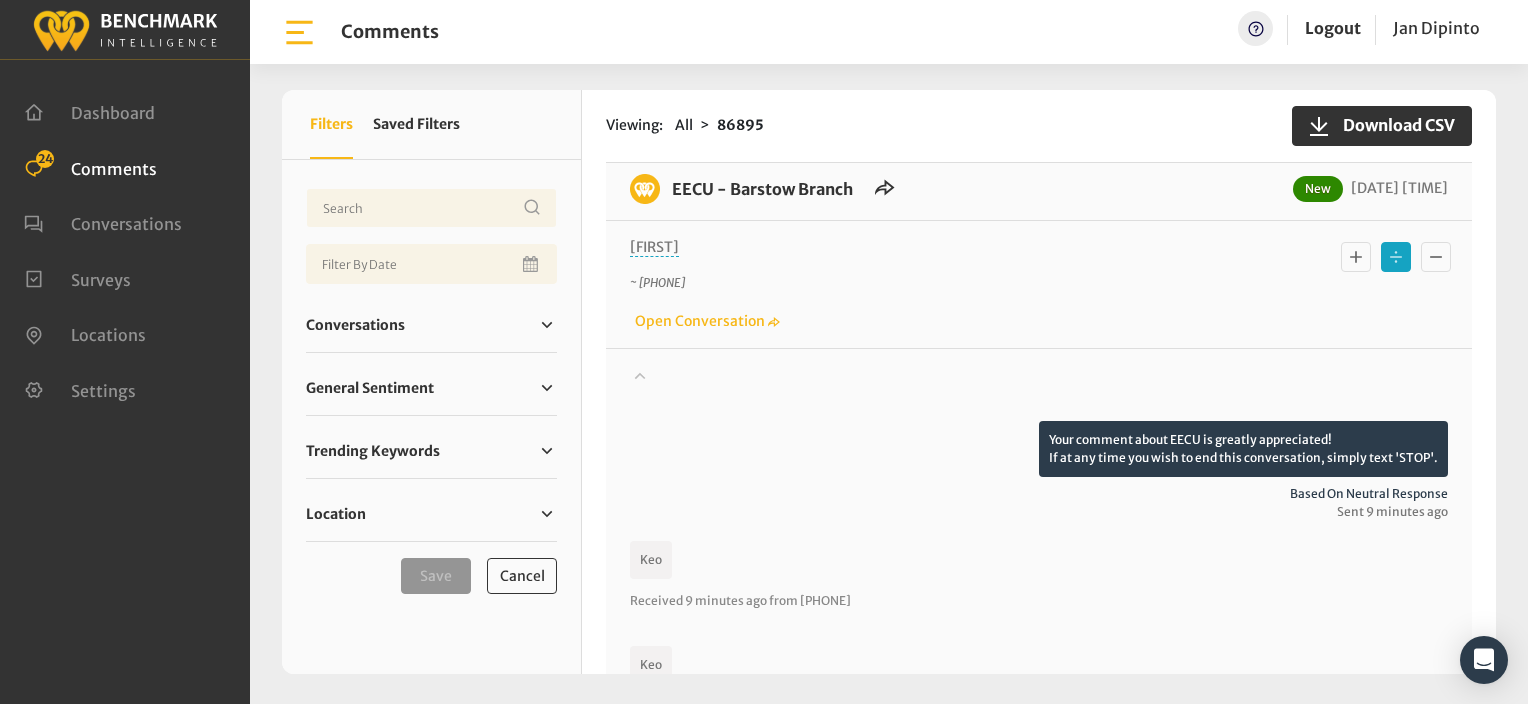 click 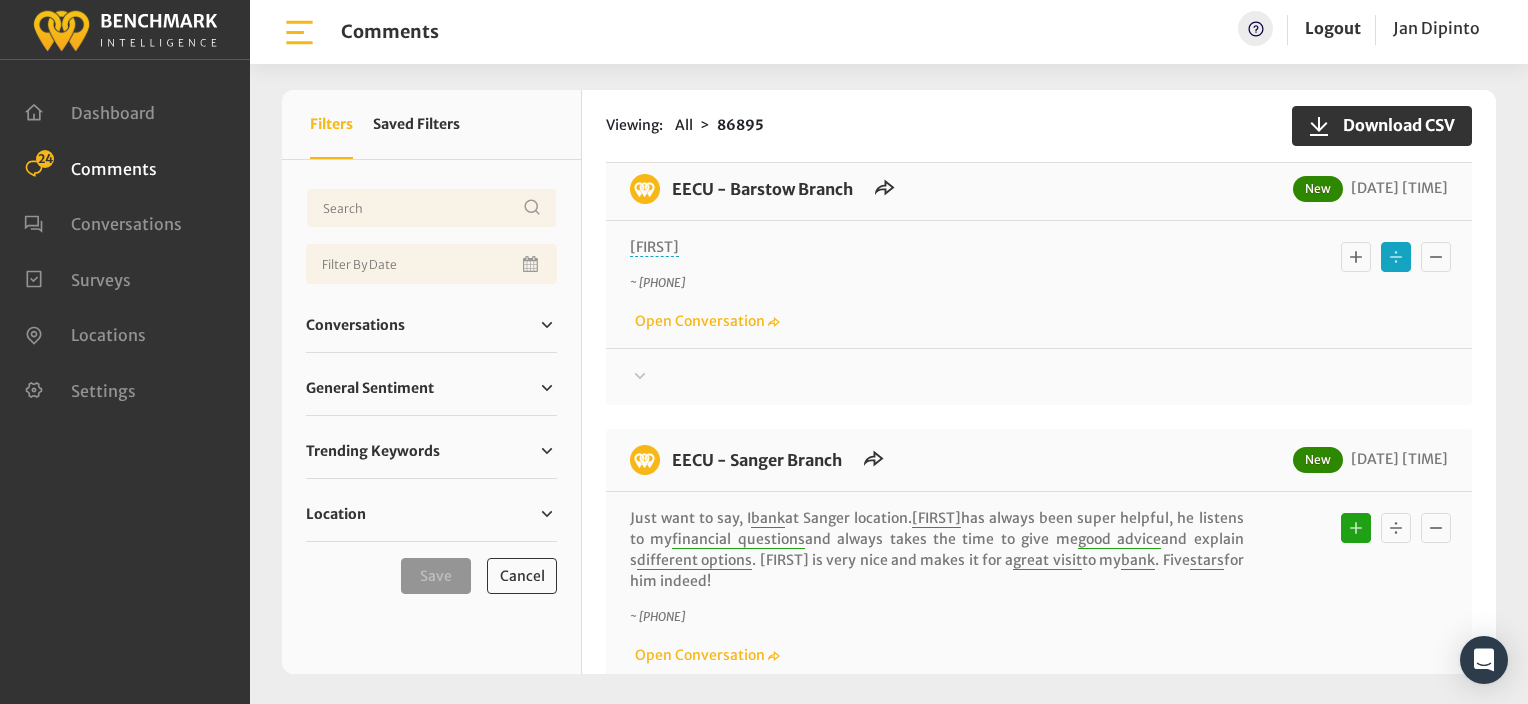 scroll, scrollTop: 0, scrollLeft: 0, axis: both 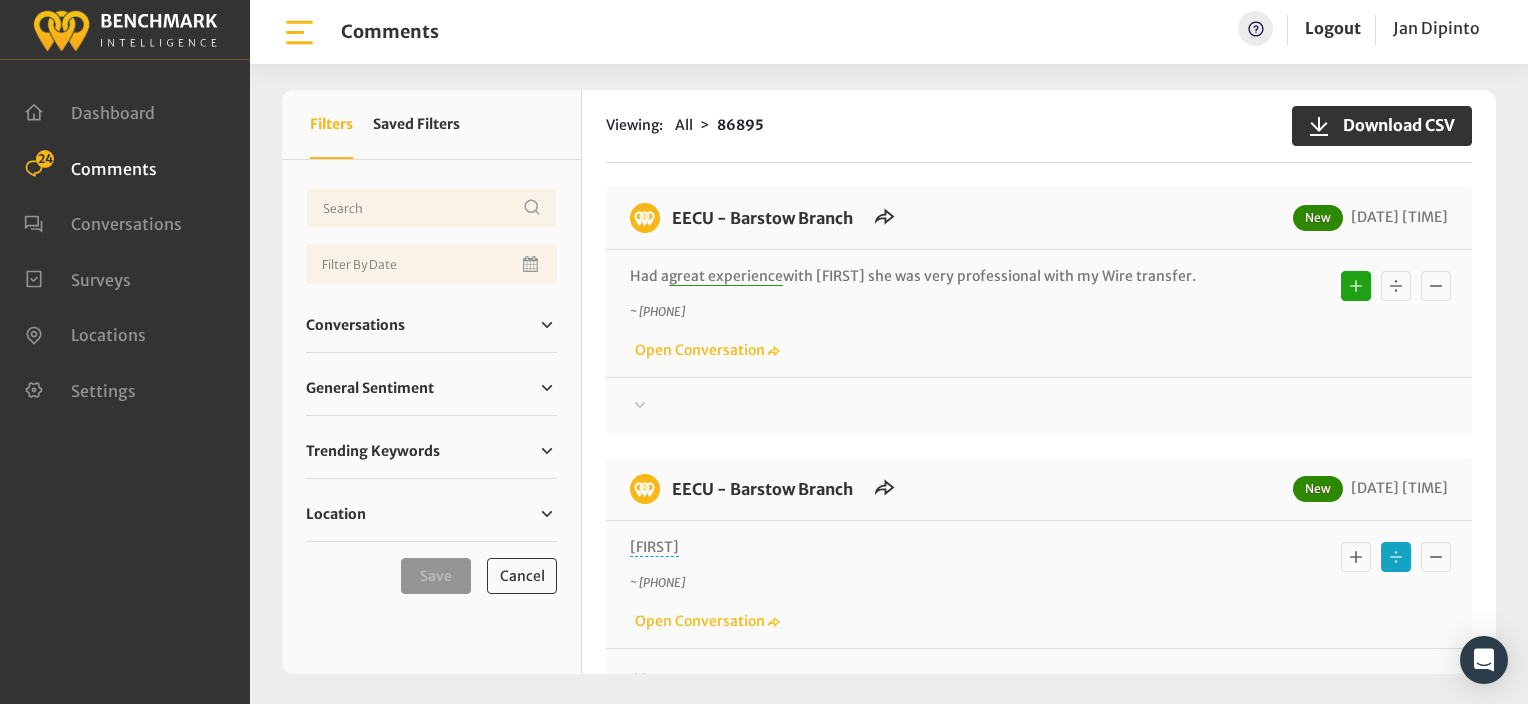 click on "Viewing:
All
86895
Download CSV" 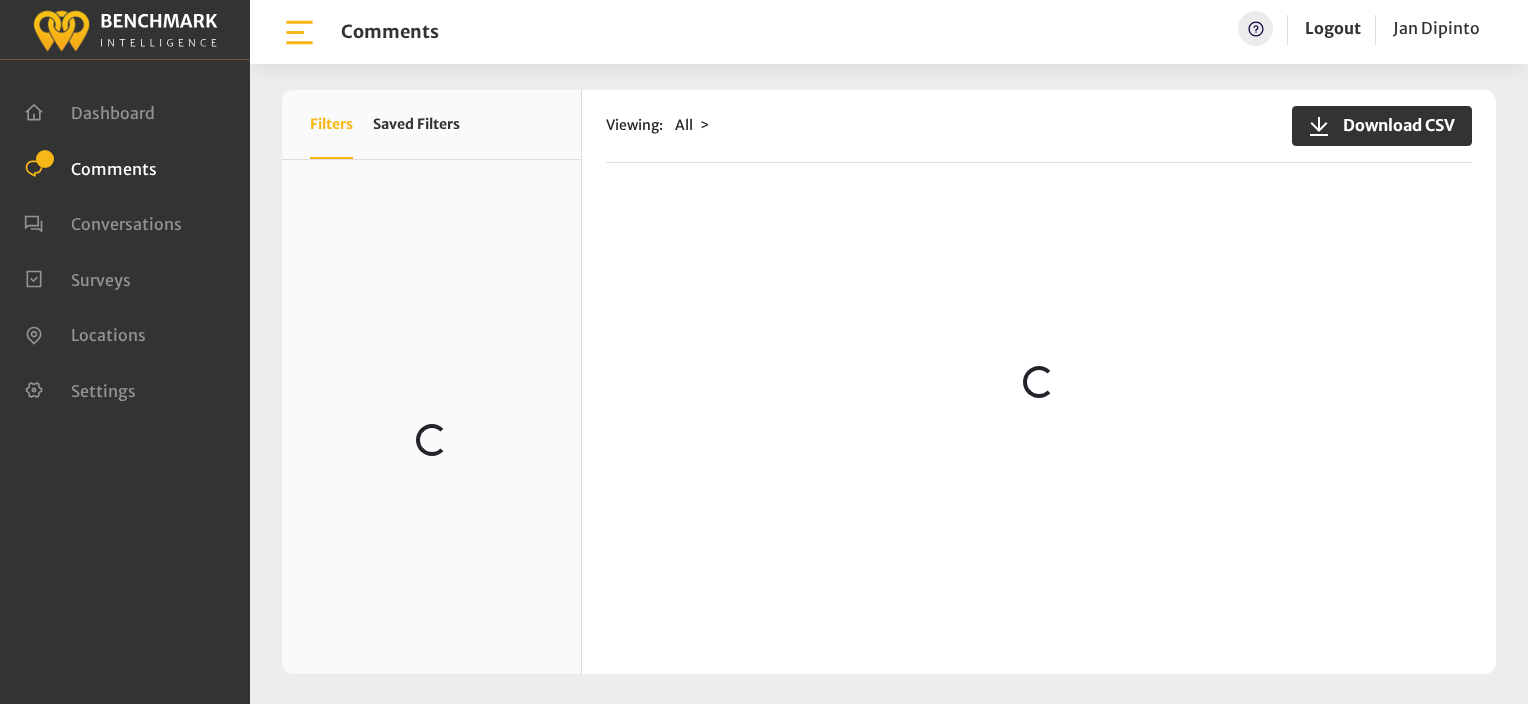 scroll, scrollTop: 0, scrollLeft: 0, axis: both 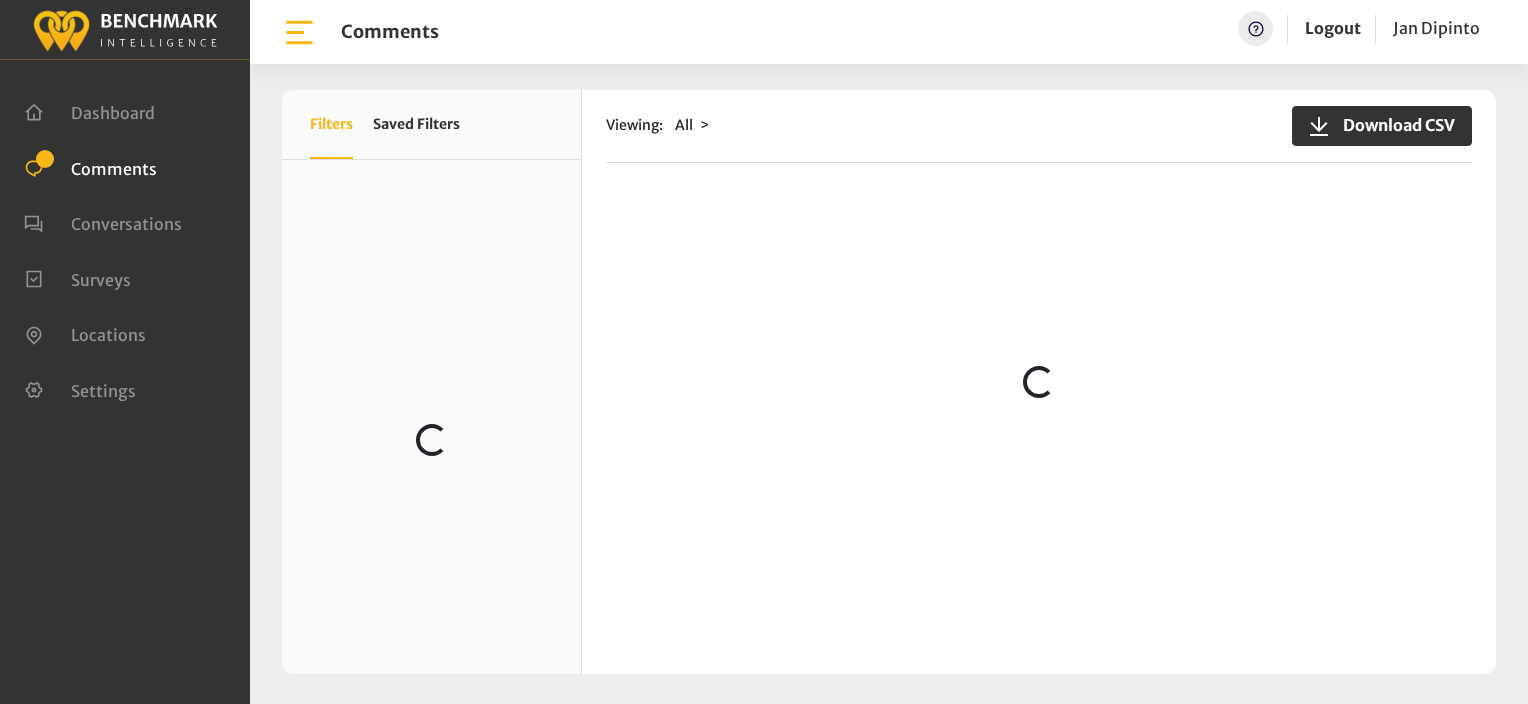 click on "Viewing:
All
Download CSV" 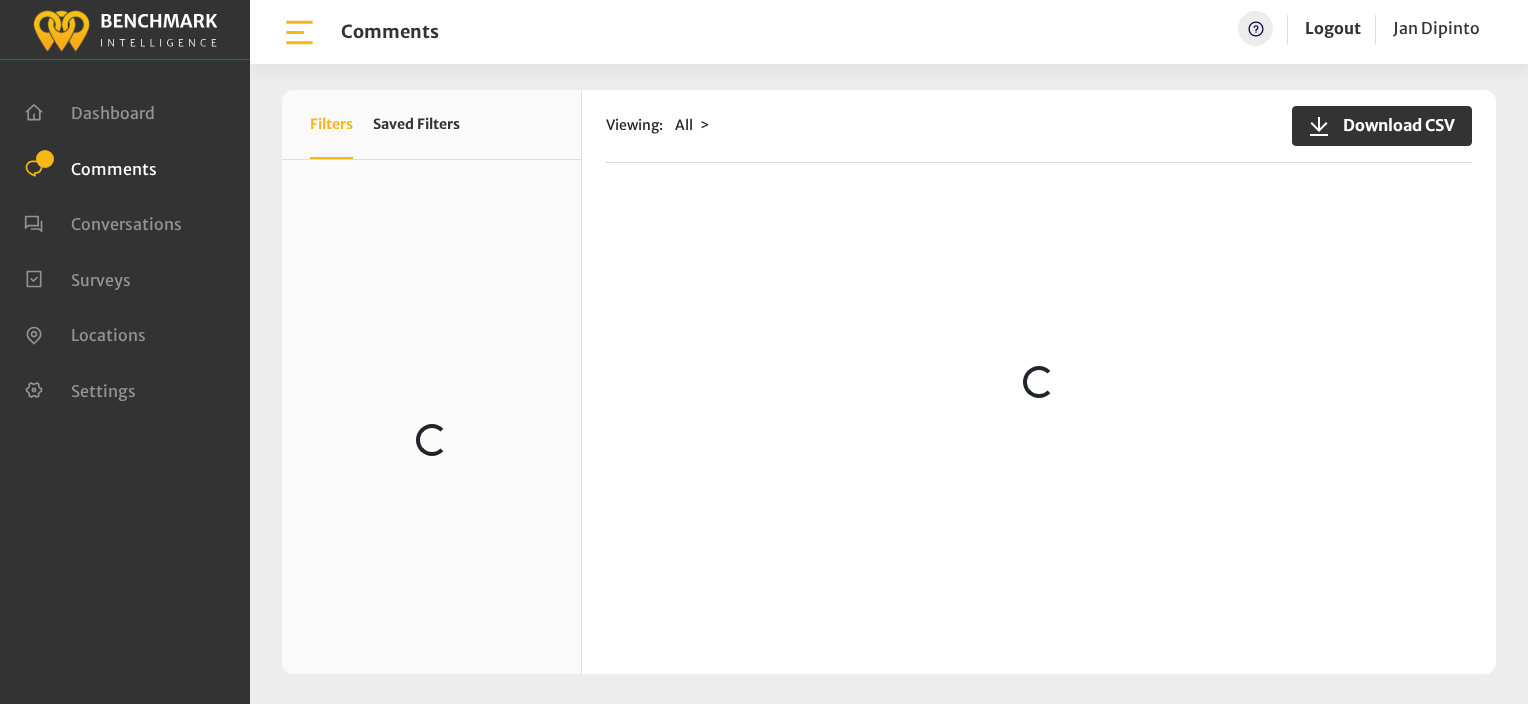 scroll, scrollTop: 0, scrollLeft: 0, axis: both 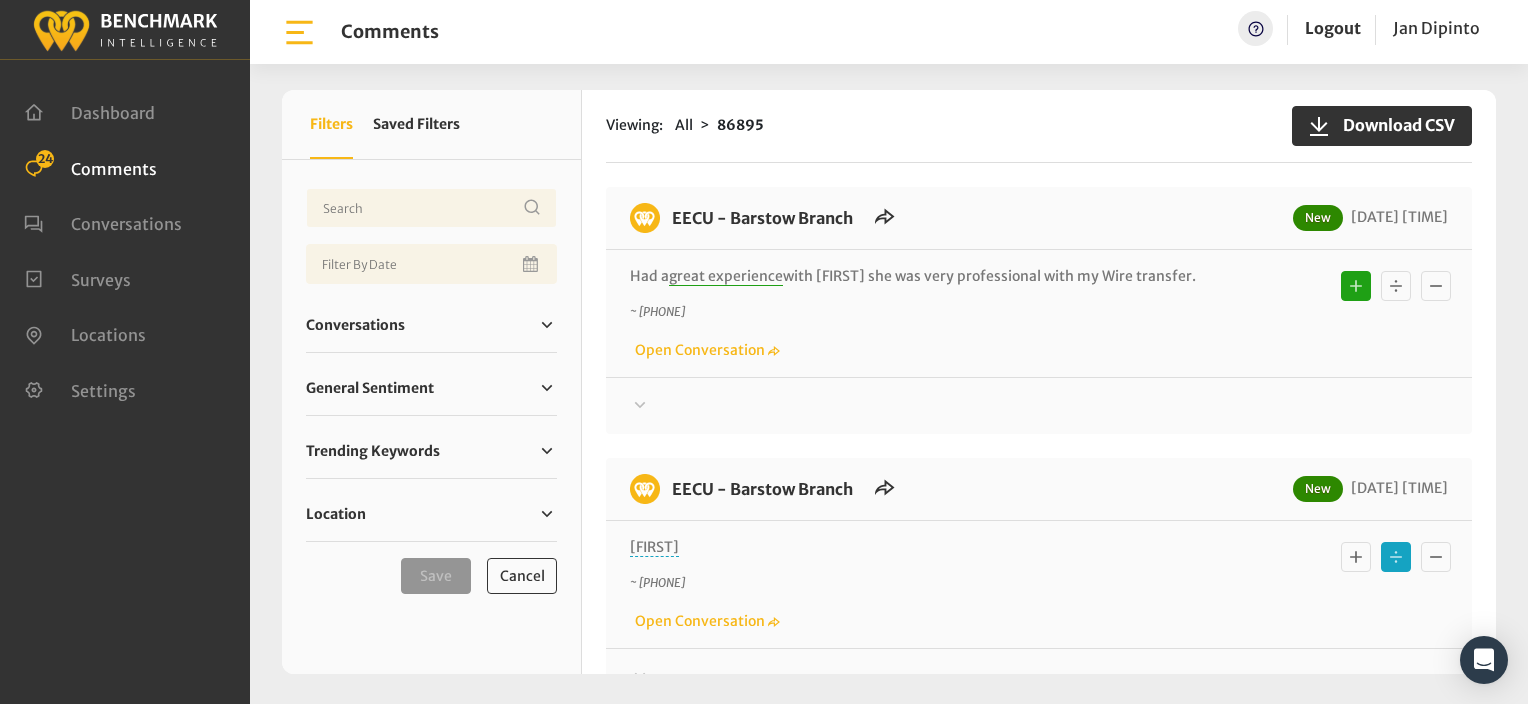 drag, startPoint x: 1308, startPoint y: 668, endPoint x: 1289, endPoint y: 625, distance: 47.010635 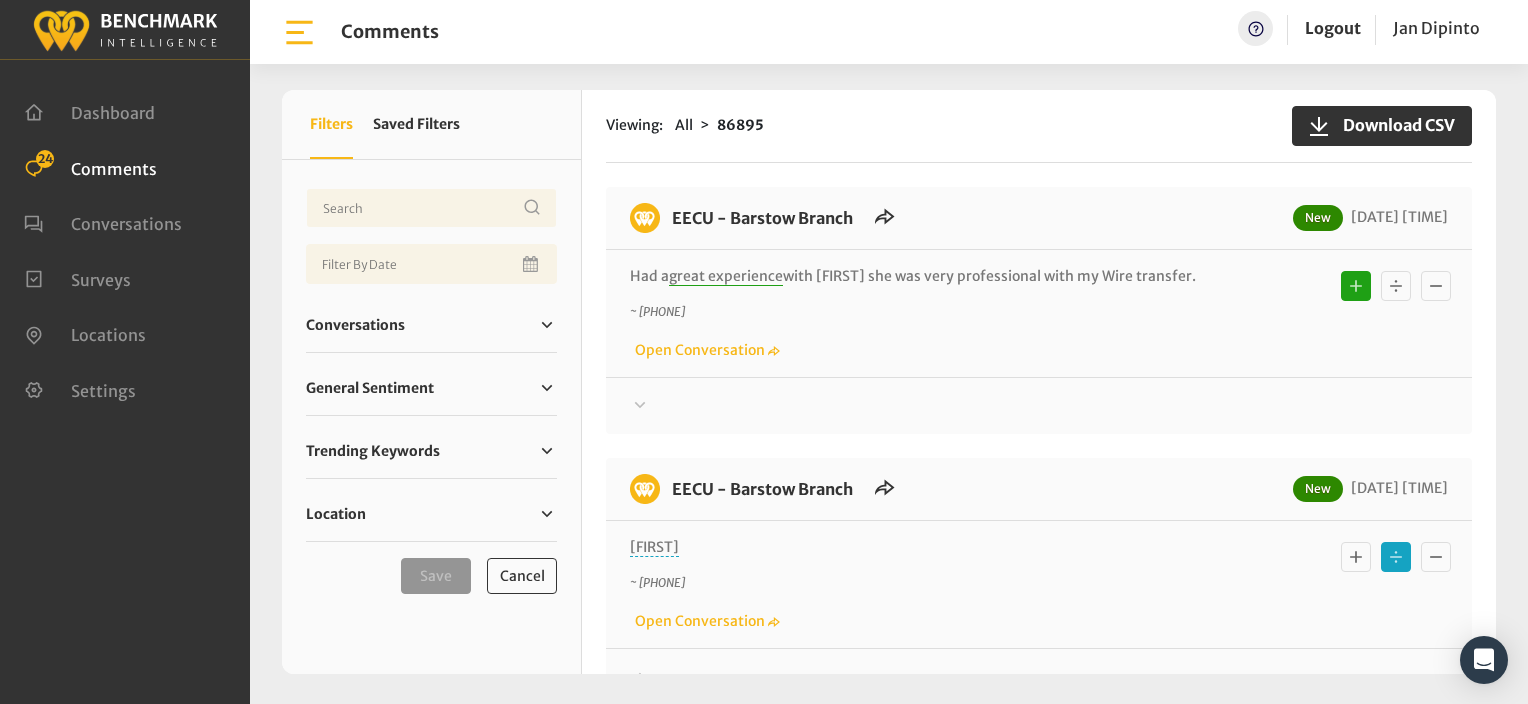 click on "~ +15596683441
Open Conversation" 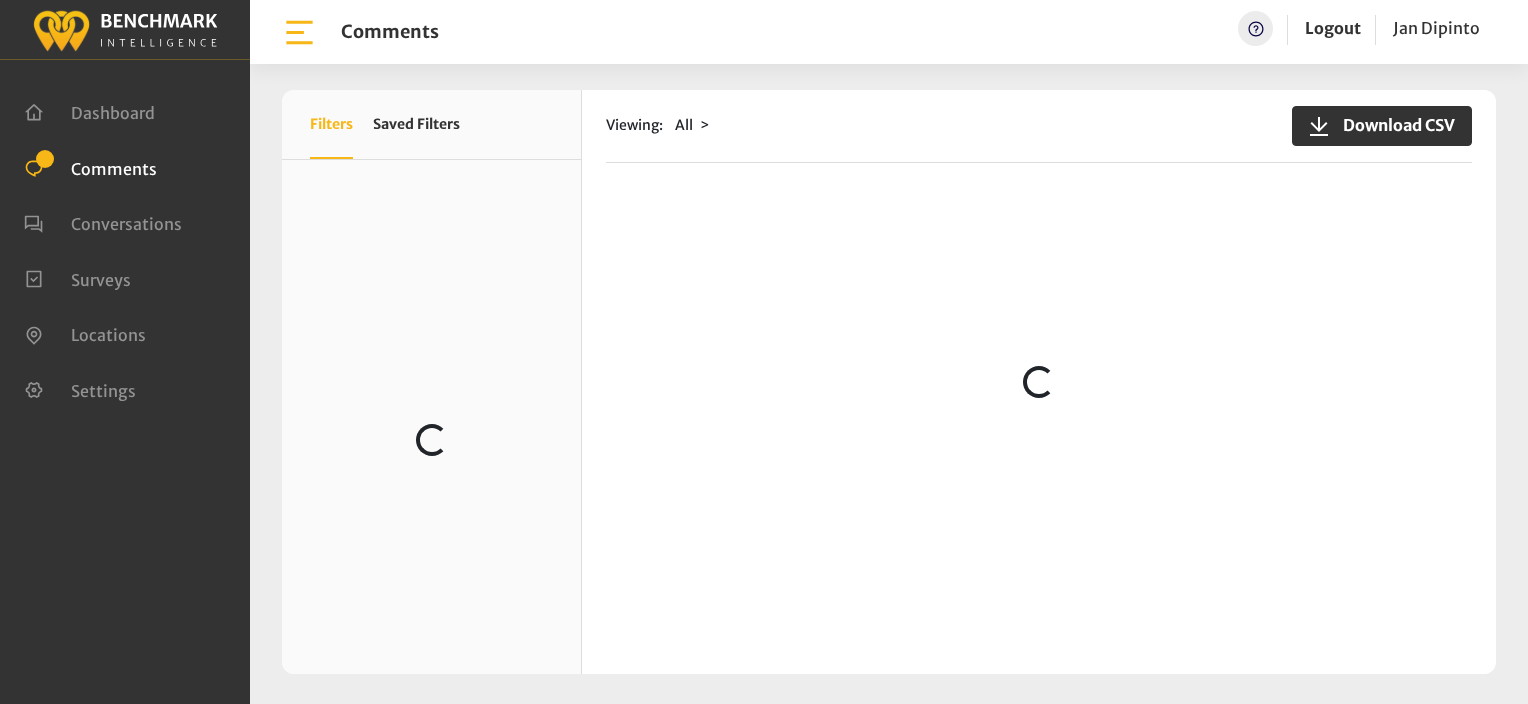 scroll, scrollTop: 0, scrollLeft: 0, axis: both 